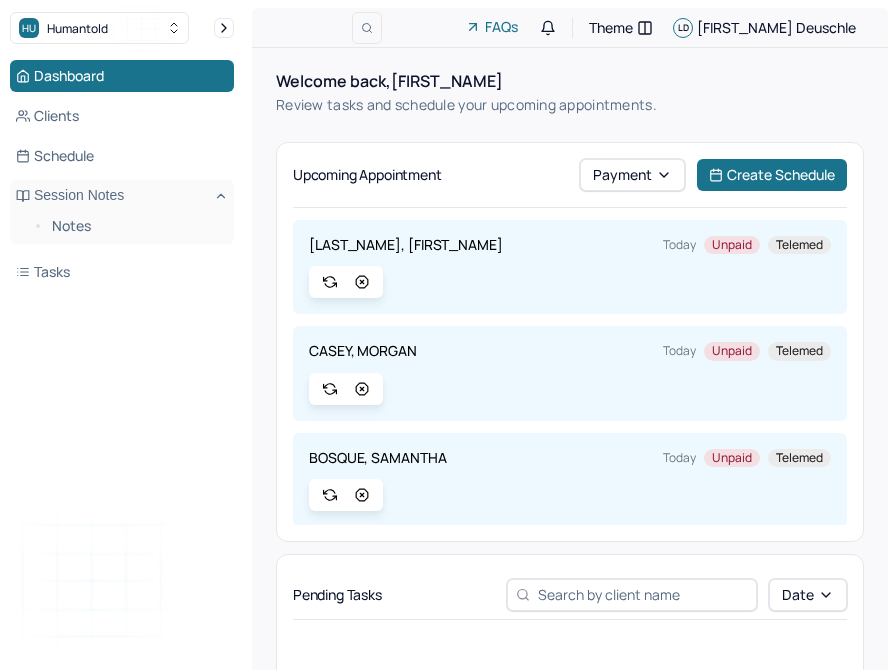 scroll, scrollTop: 0, scrollLeft: 0, axis: both 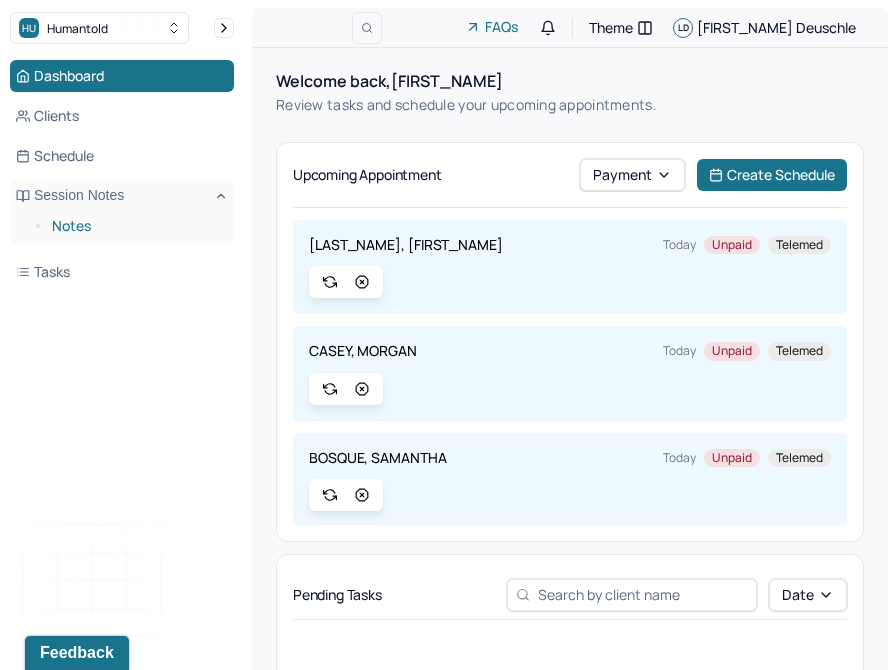 click on "Notes" at bounding box center (135, 226) 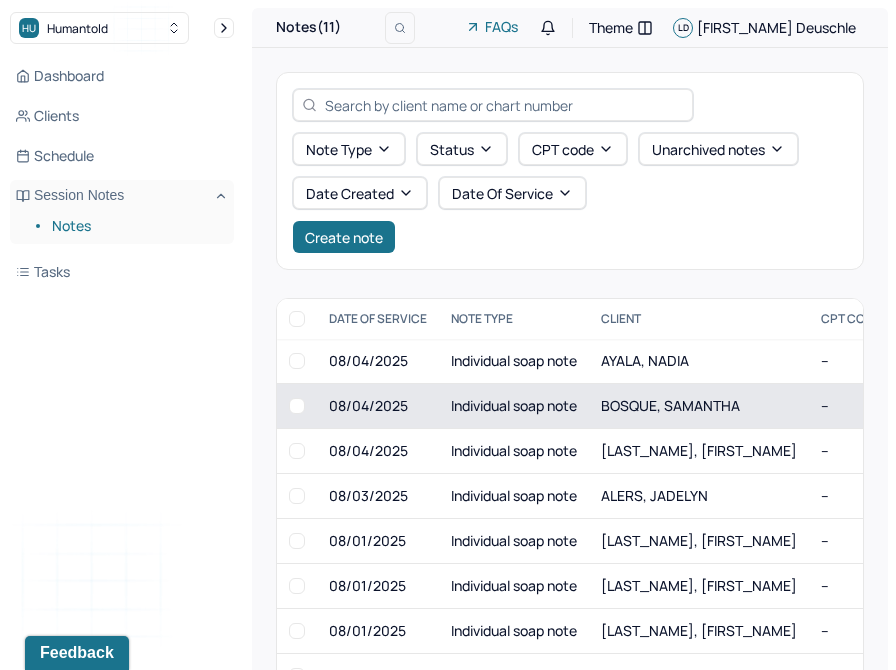 click on "Individual soap note" at bounding box center [514, 406] 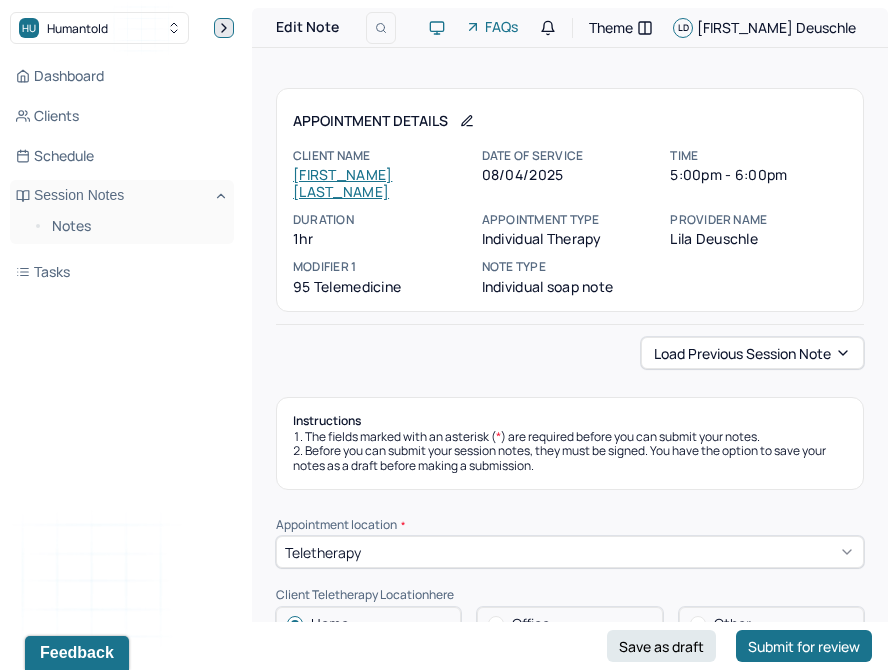click 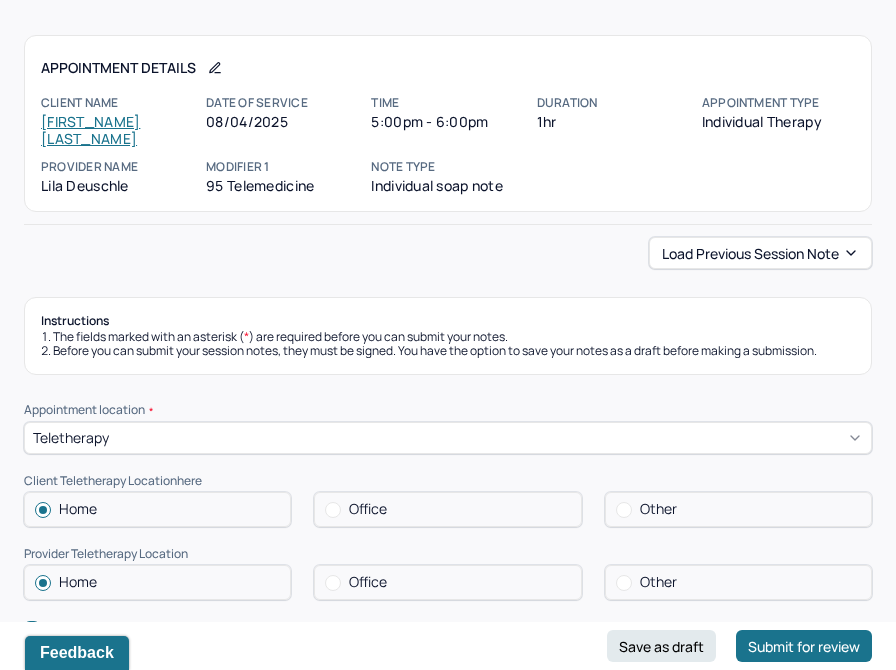 scroll, scrollTop: 0, scrollLeft: 0, axis: both 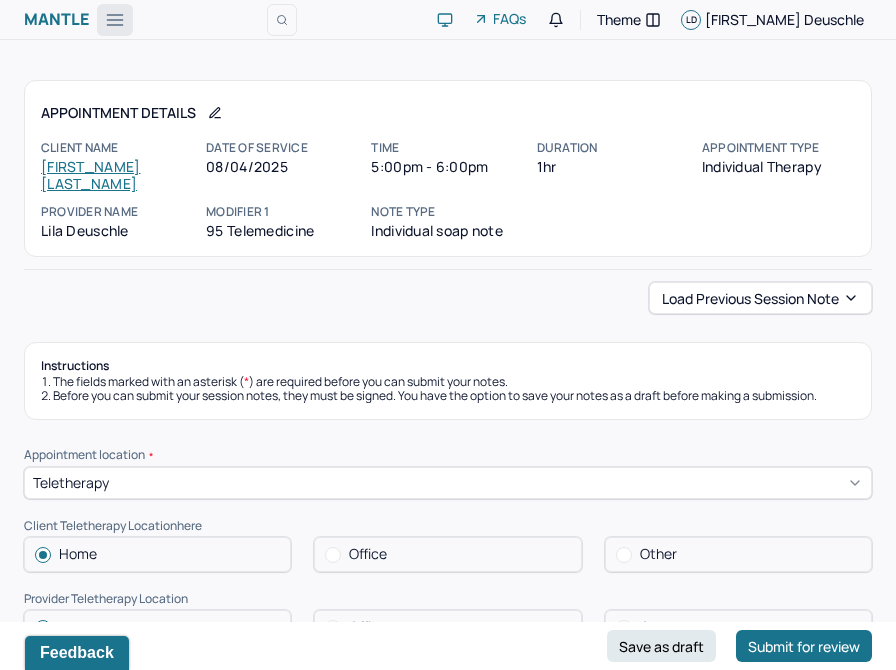 click 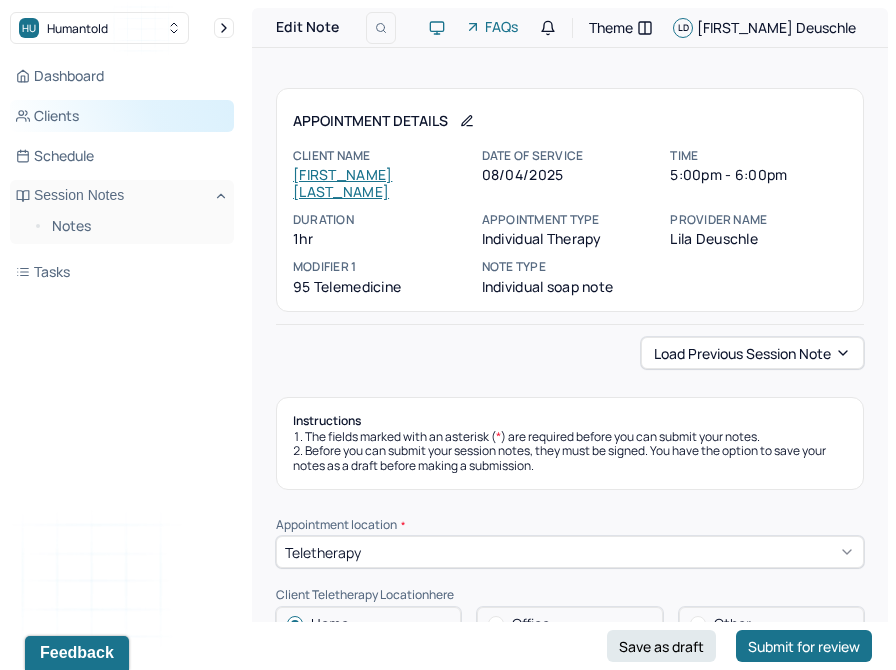click on "Clients" at bounding box center (122, 116) 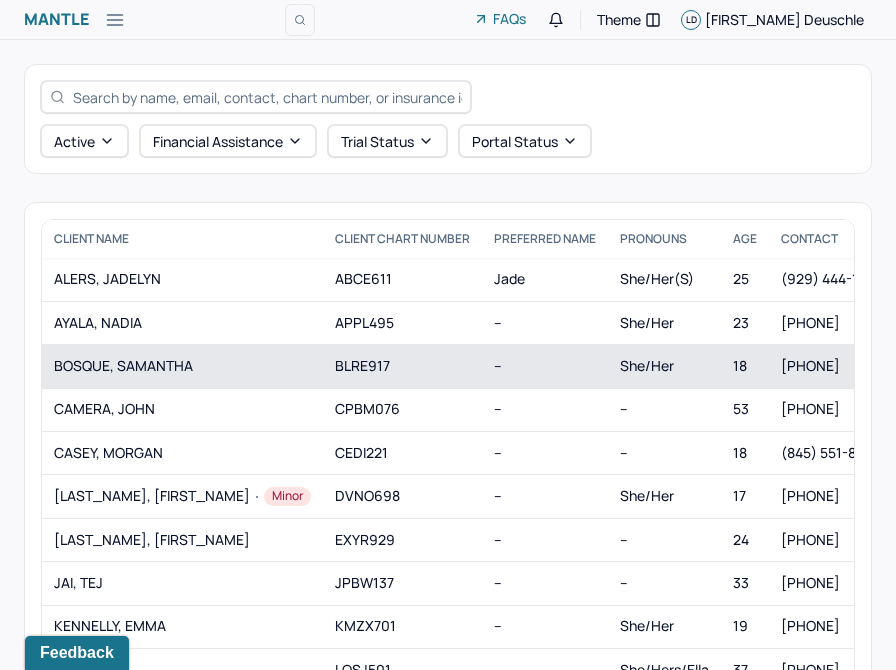 click on "--" at bounding box center [545, 366] 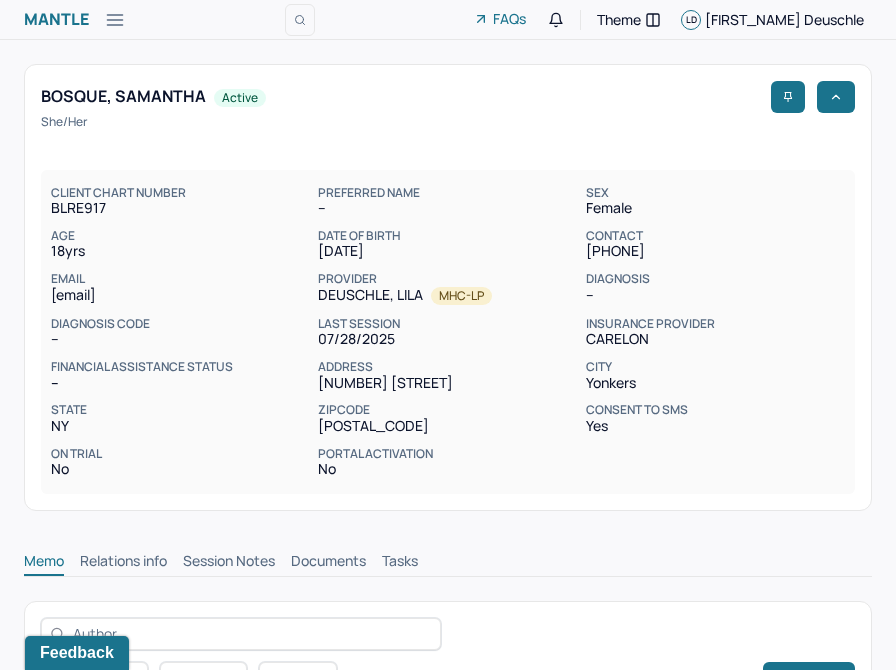 click on "Documents" at bounding box center (328, 563) 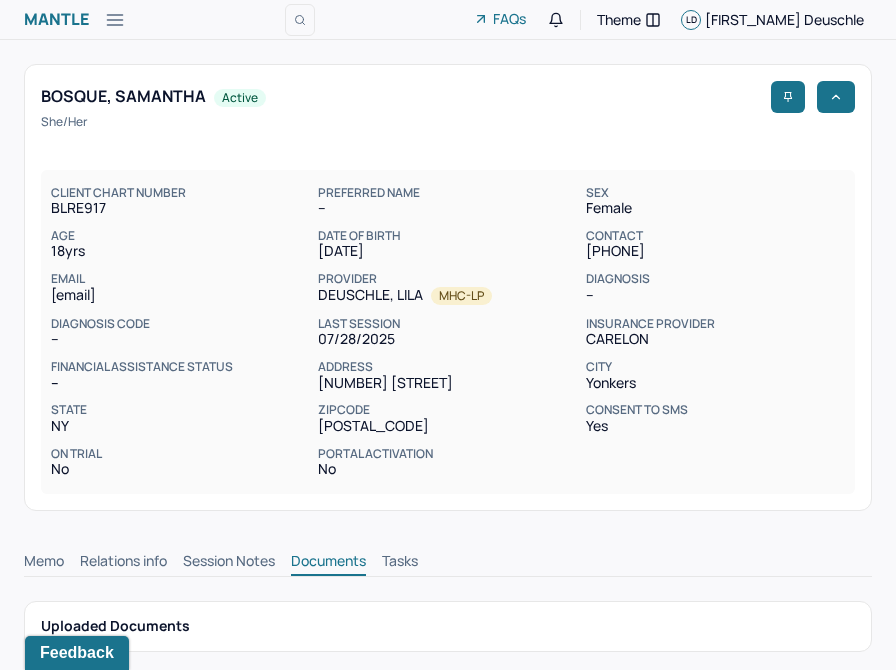 click on "Session Notes" at bounding box center (229, 563) 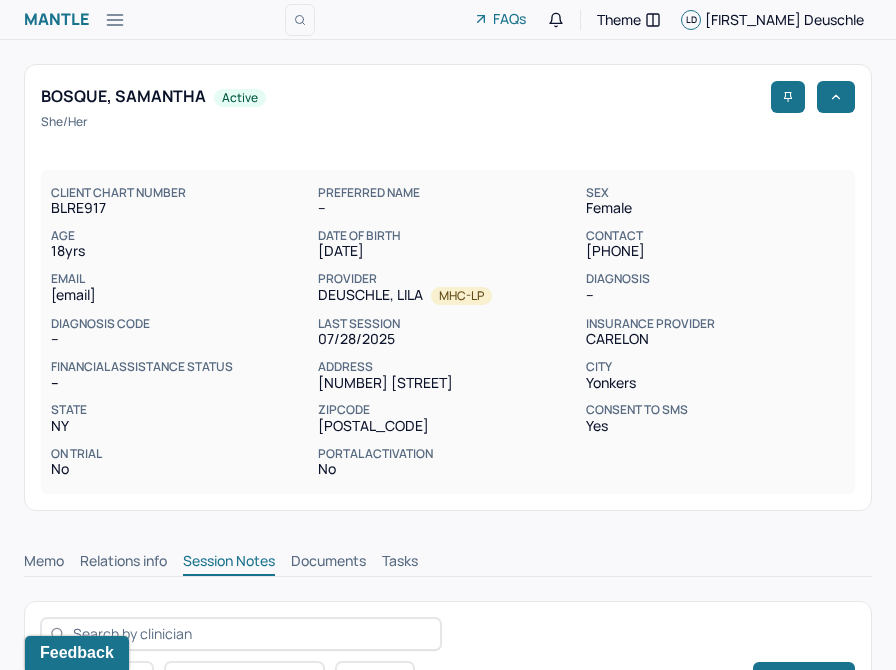 scroll, scrollTop: 629, scrollLeft: 0, axis: vertical 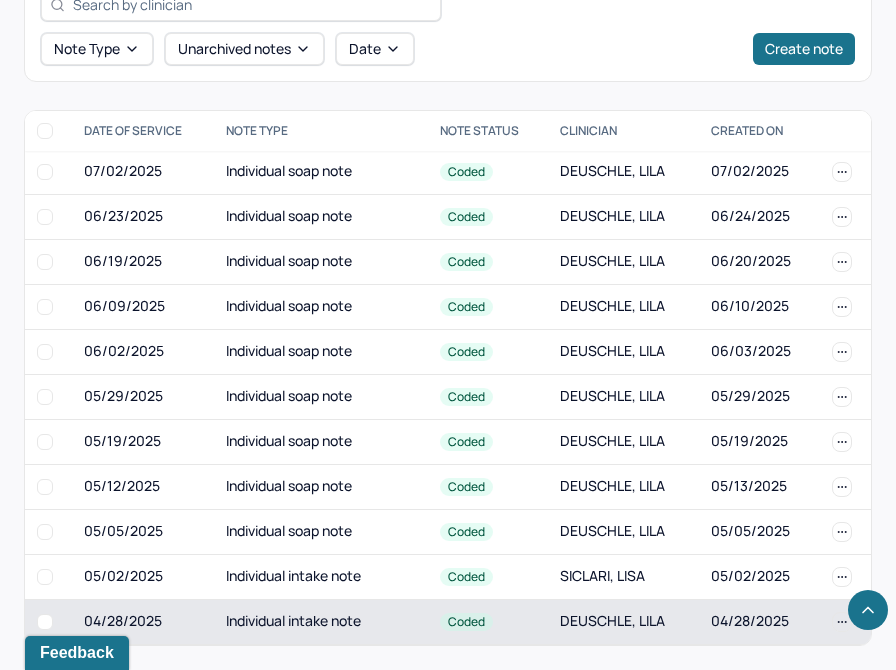 click on "Individual intake note" at bounding box center (321, 621) 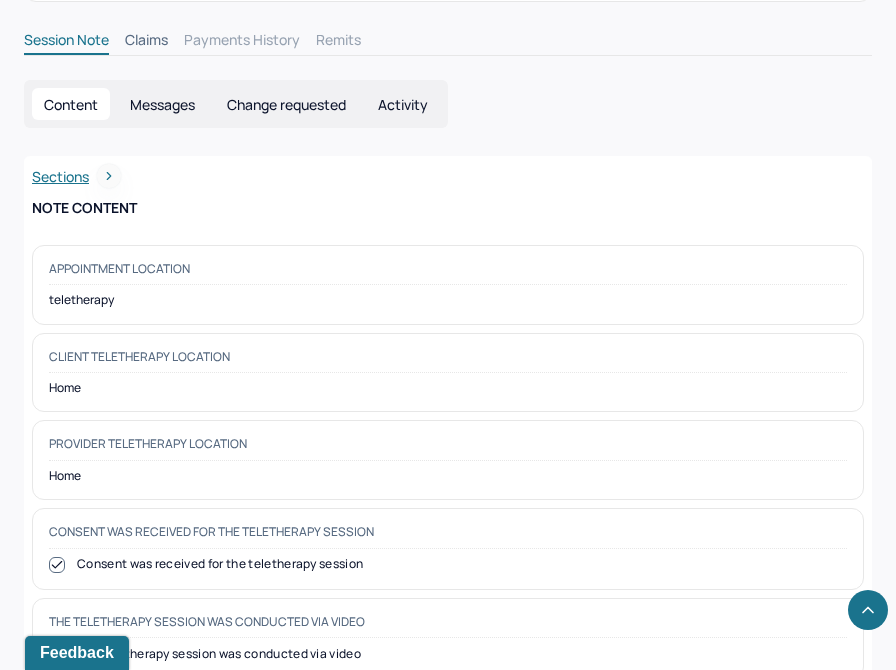 scroll, scrollTop: 0, scrollLeft: 0, axis: both 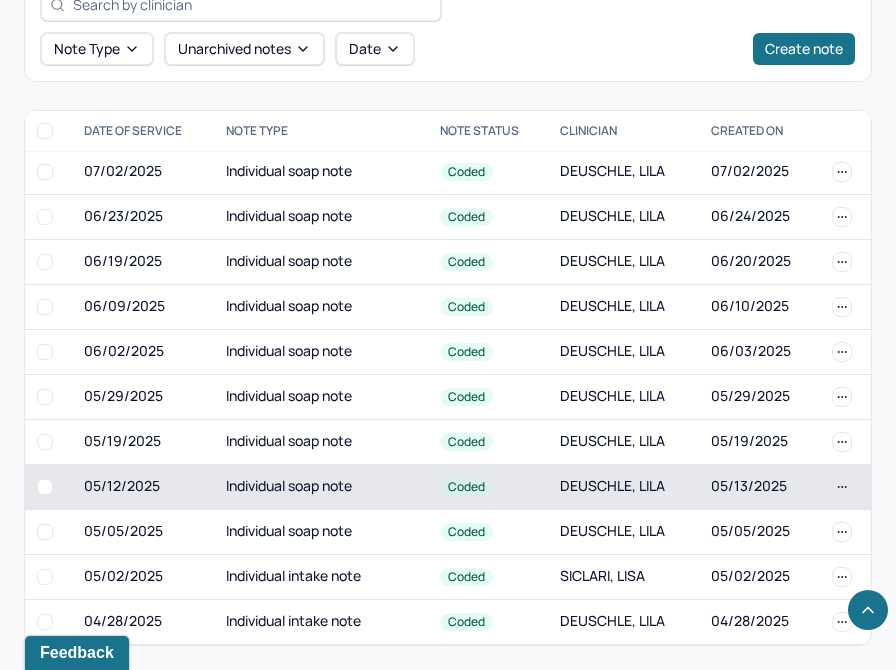 click on "Individual soap note" at bounding box center [321, 486] 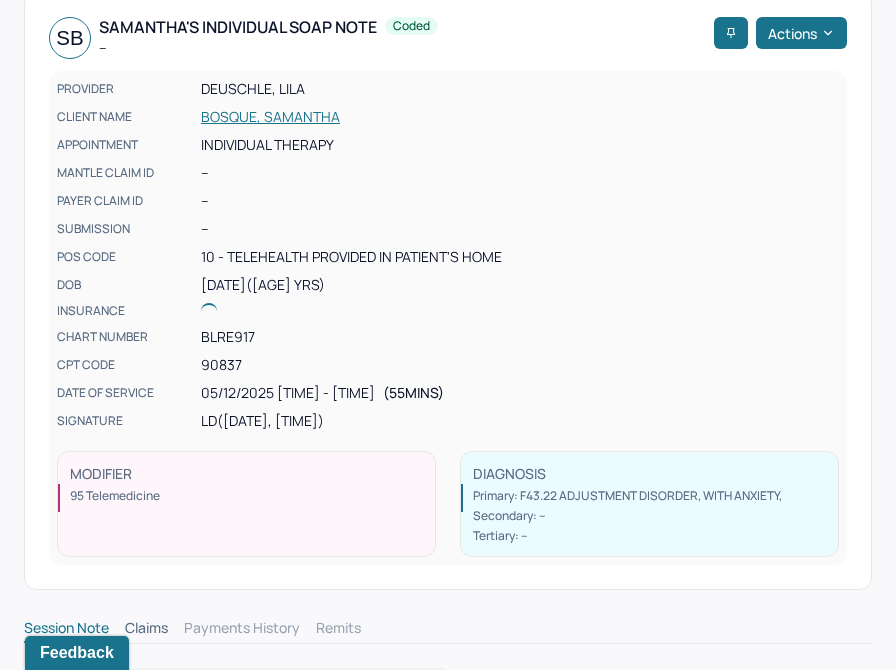 scroll, scrollTop: 629, scrollLeft: 0, axis: vertical 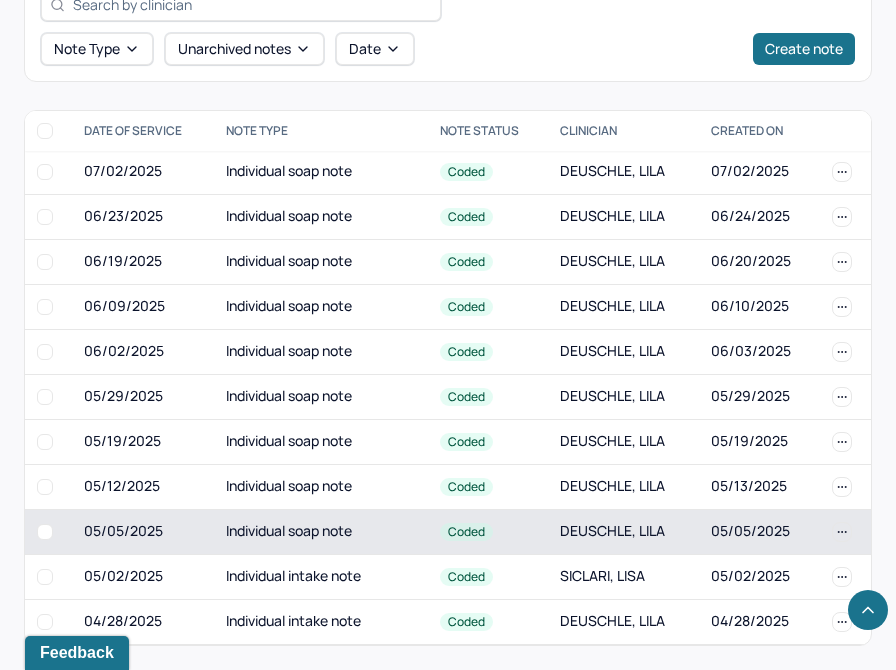 click on "Coded" at bounding box center (488, 531) 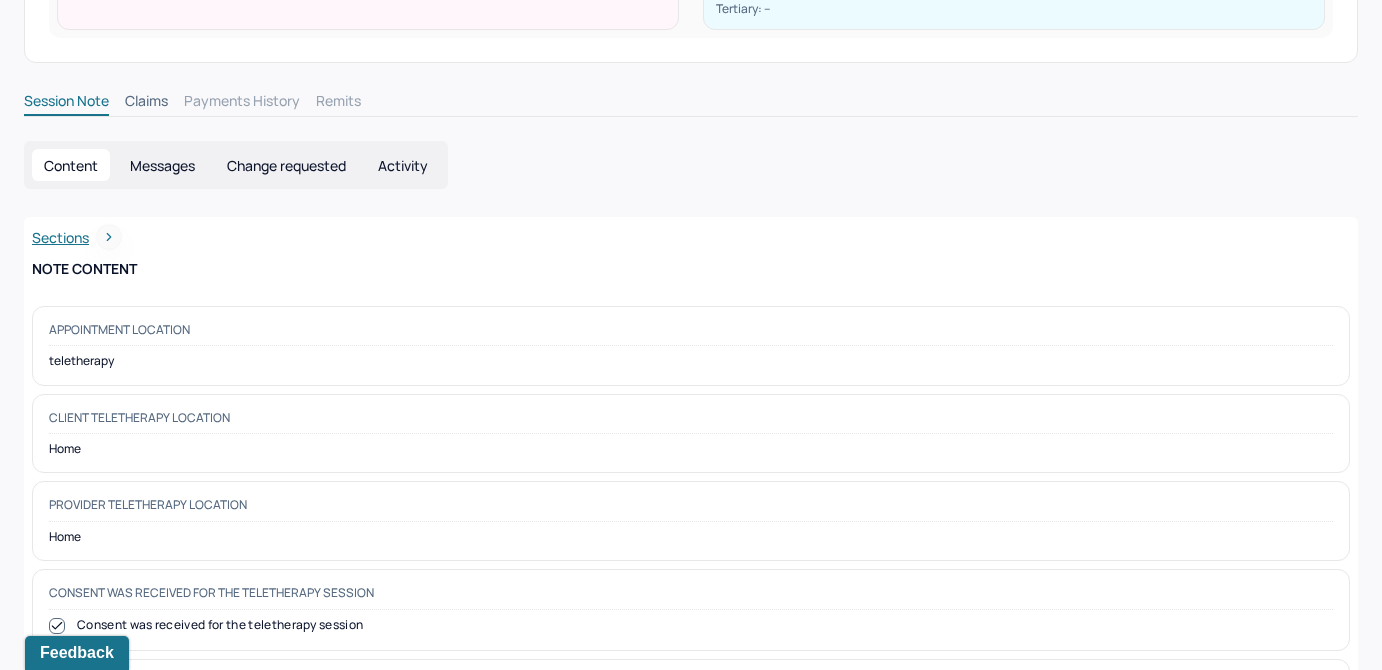 scroll, scrollTop: 0, scrollLeft: 0, axis: both 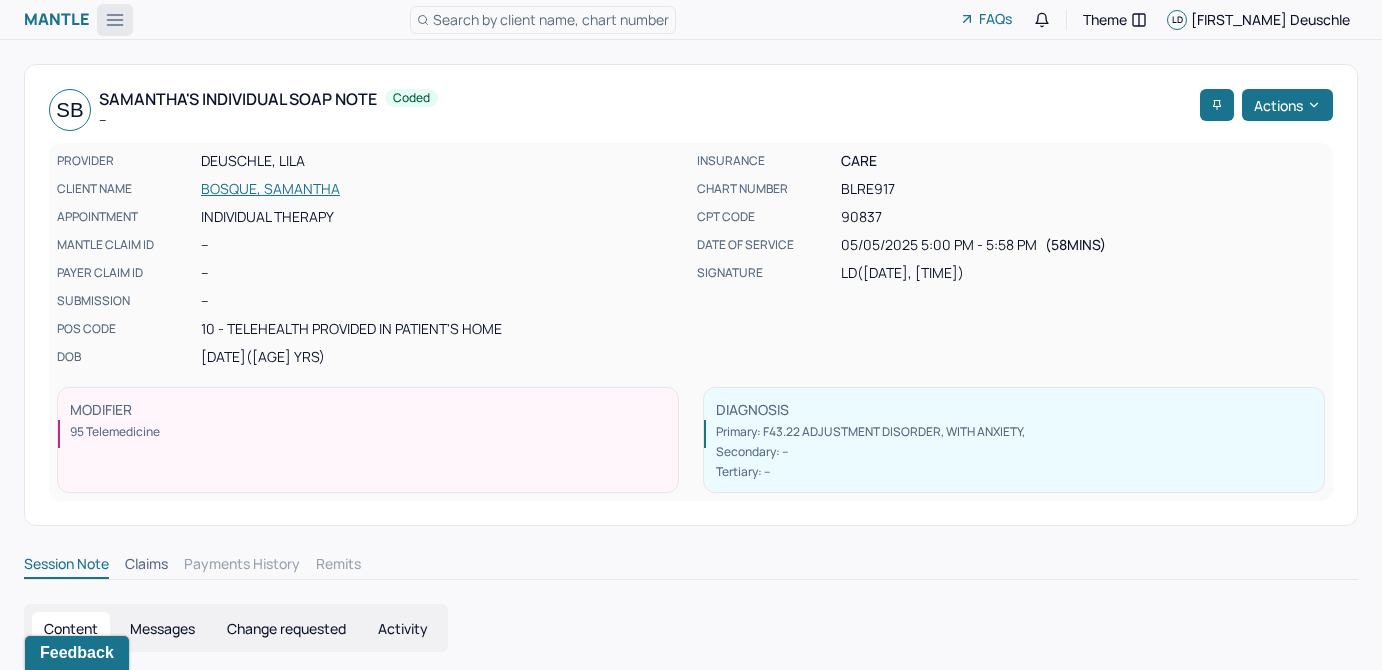 click 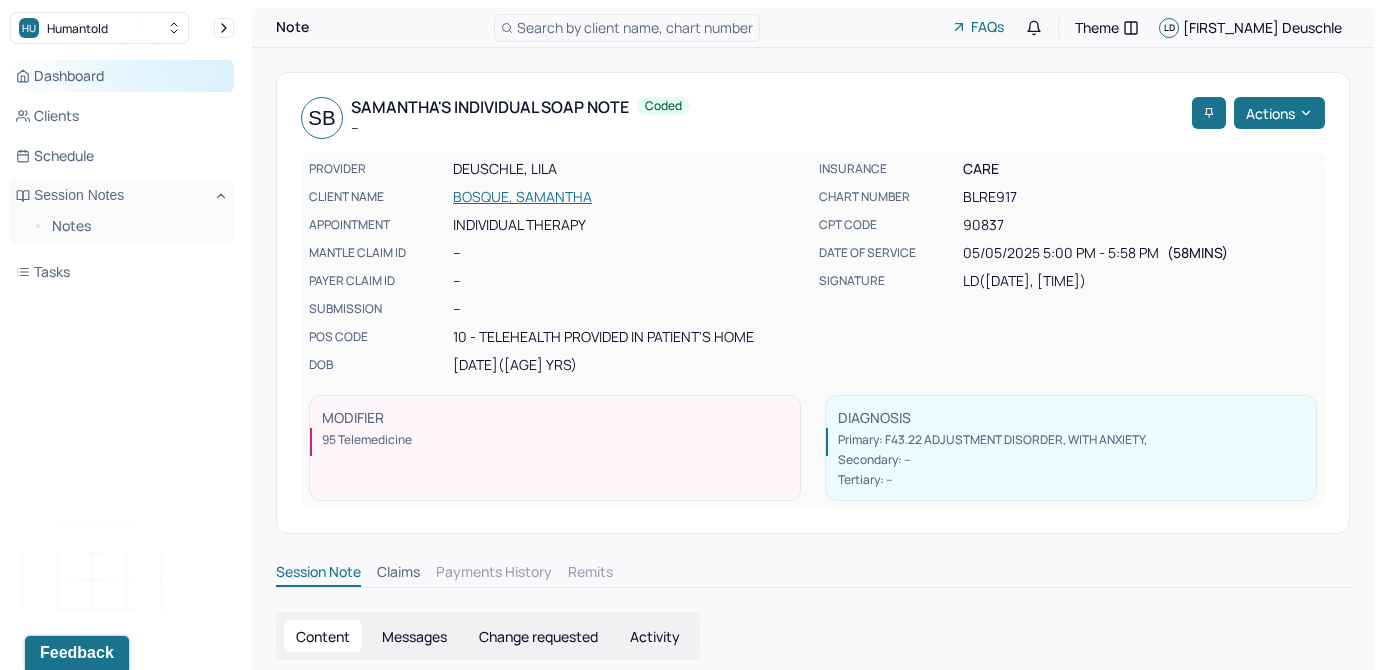 click on "Dashboard" at bounding box center [122, 76] 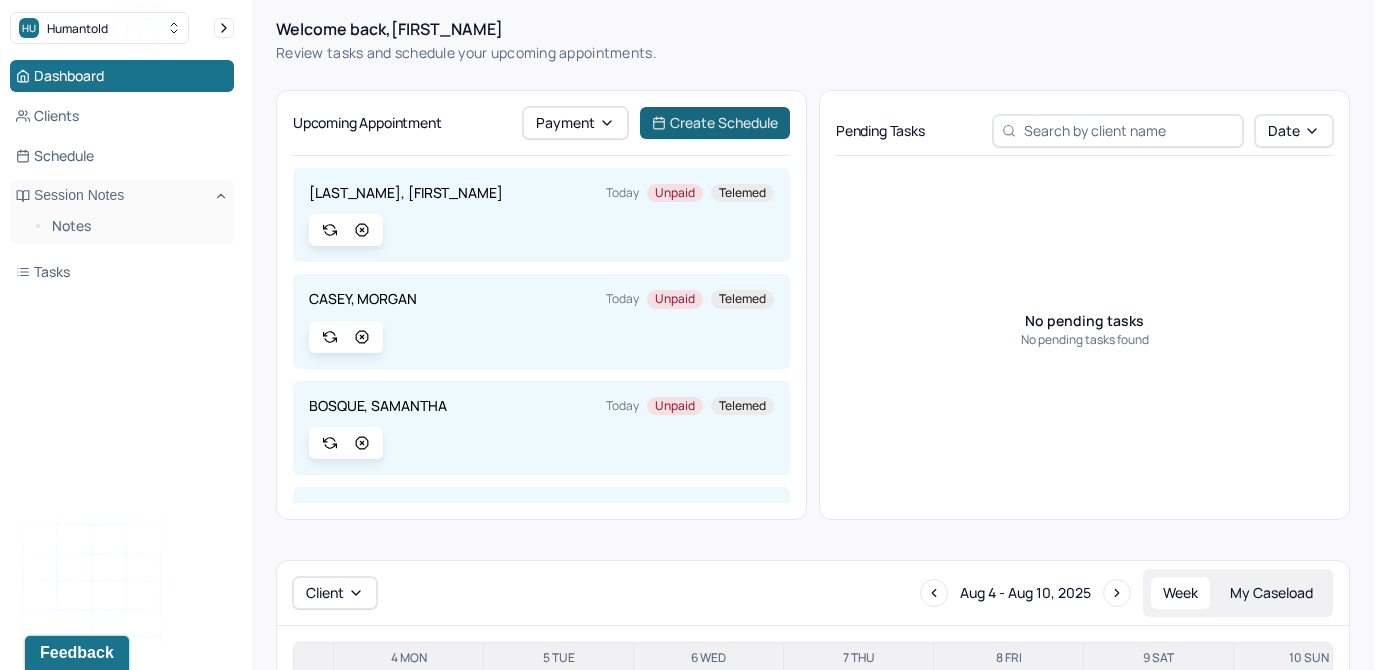 scroll, scrollTop: 68, scrollLeft: 0, axis: vertical 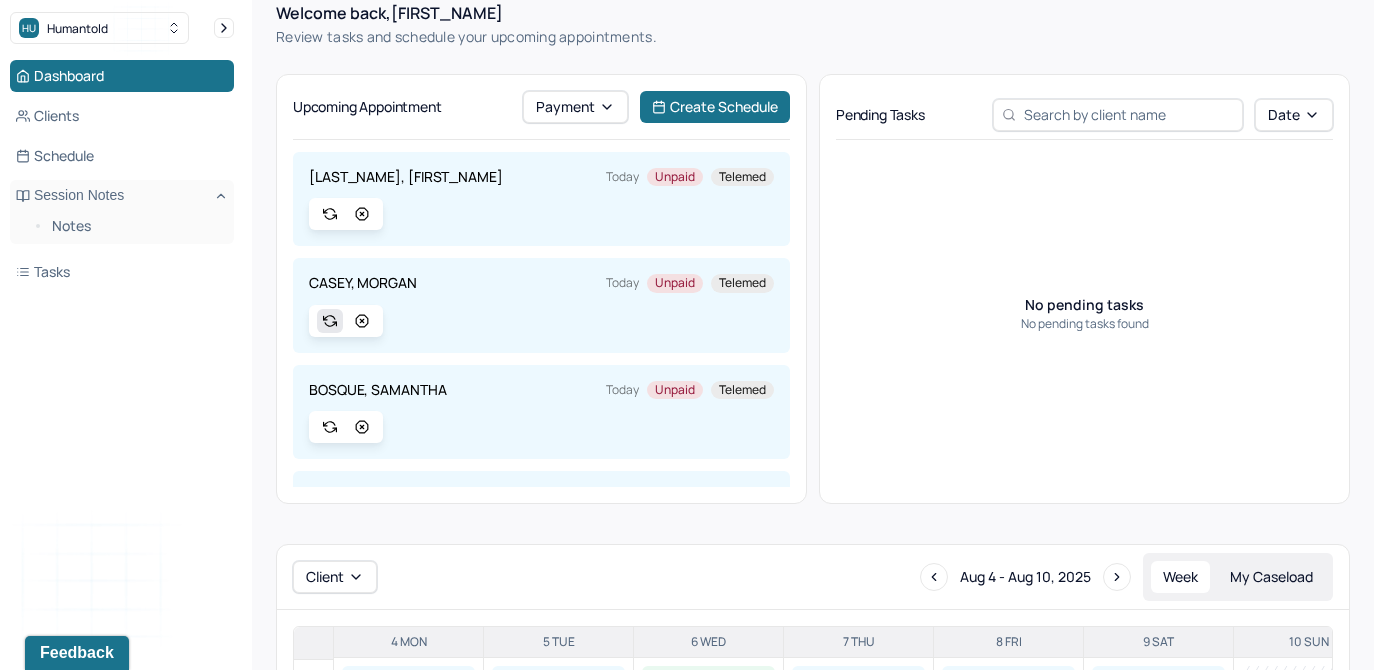 click 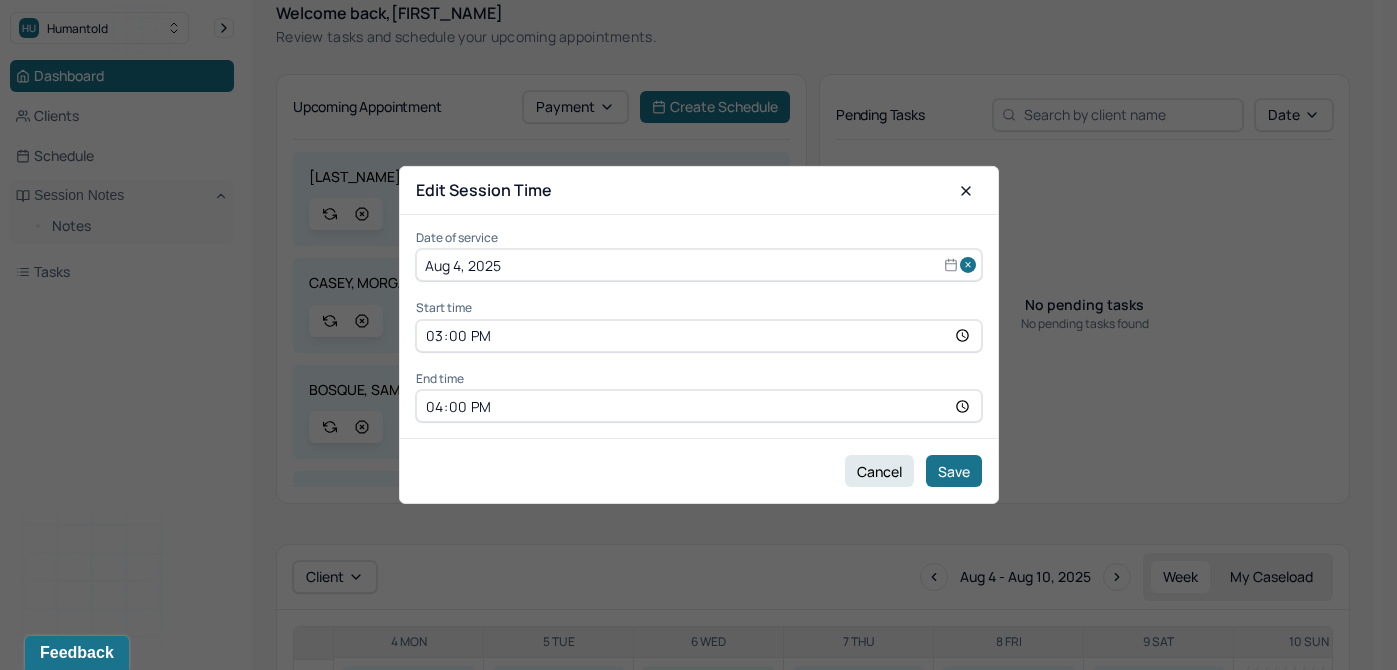 select on "7" 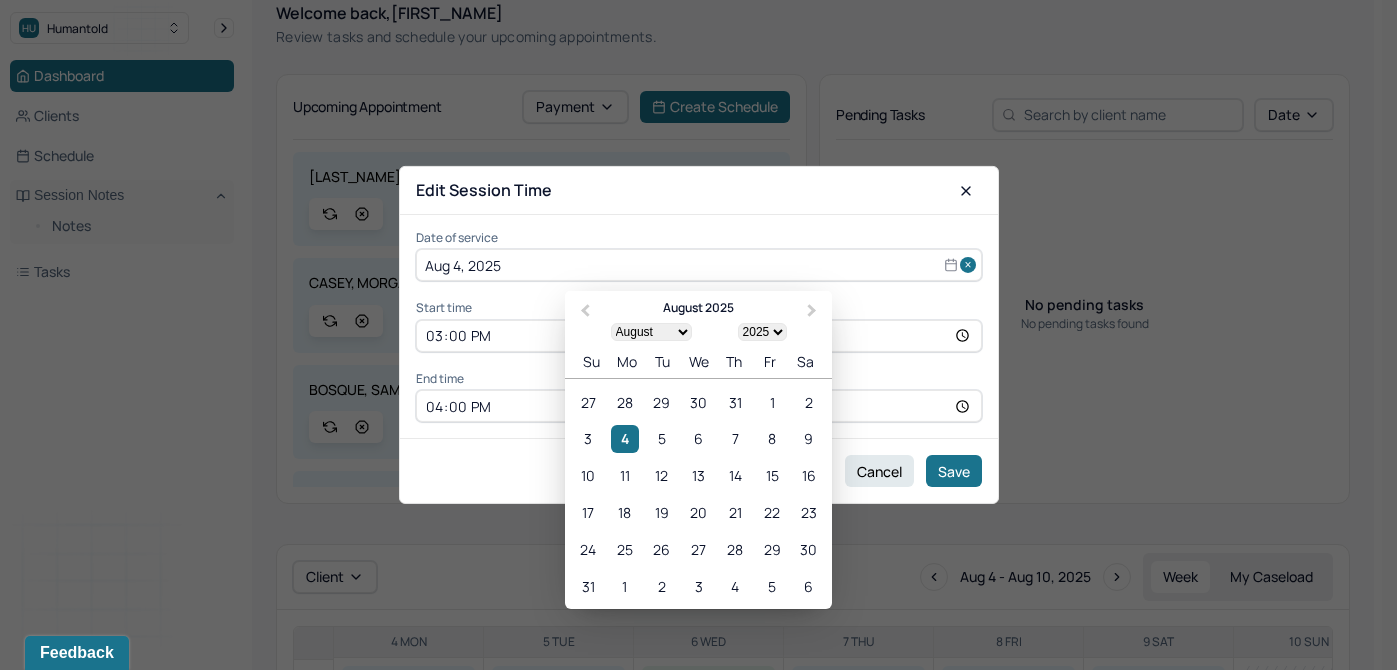 click on "Aug 4, 2025" at bounding box center [699, 265] 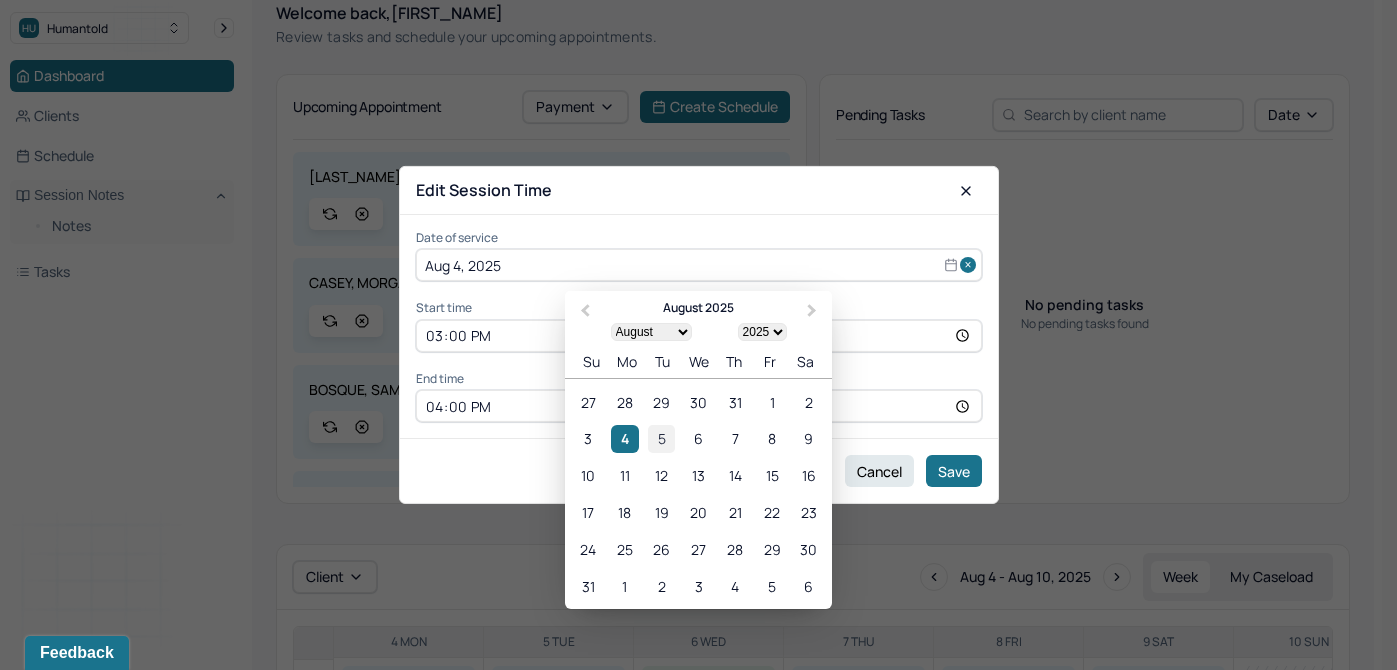 click on "5" at bounding box center [661, 438] 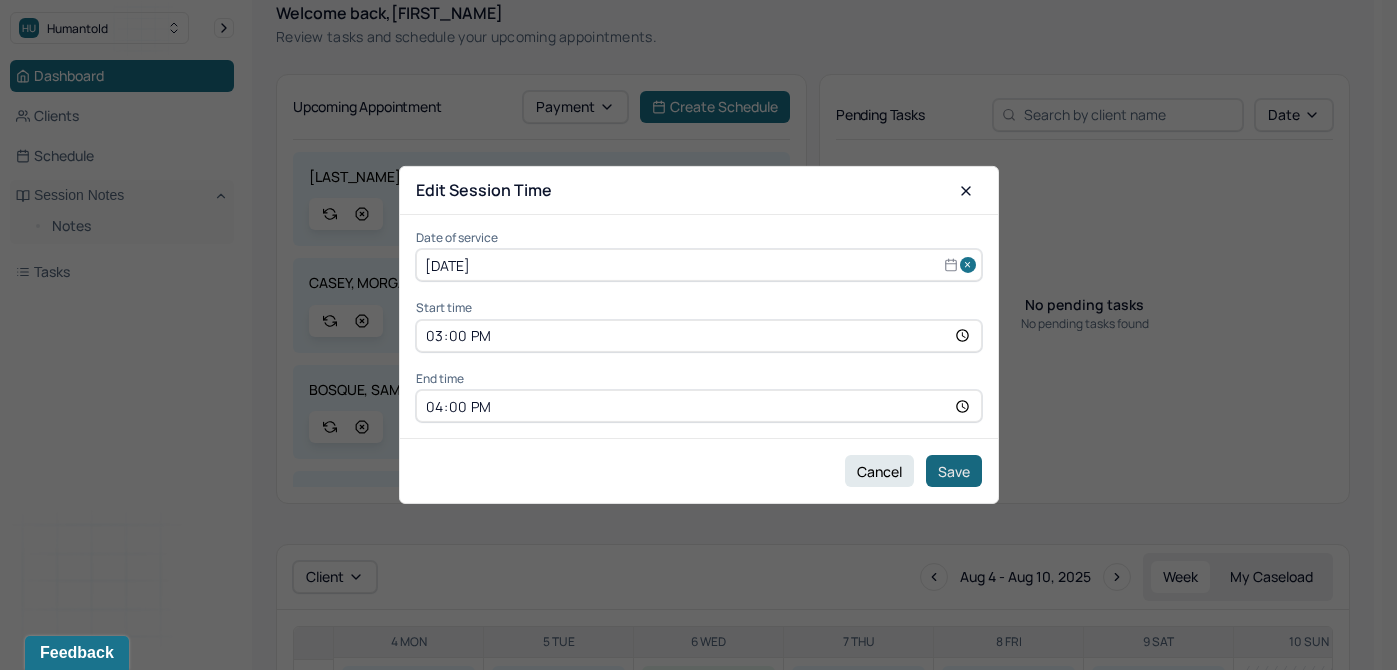 click on "Save" at bounding box center [954, 471] 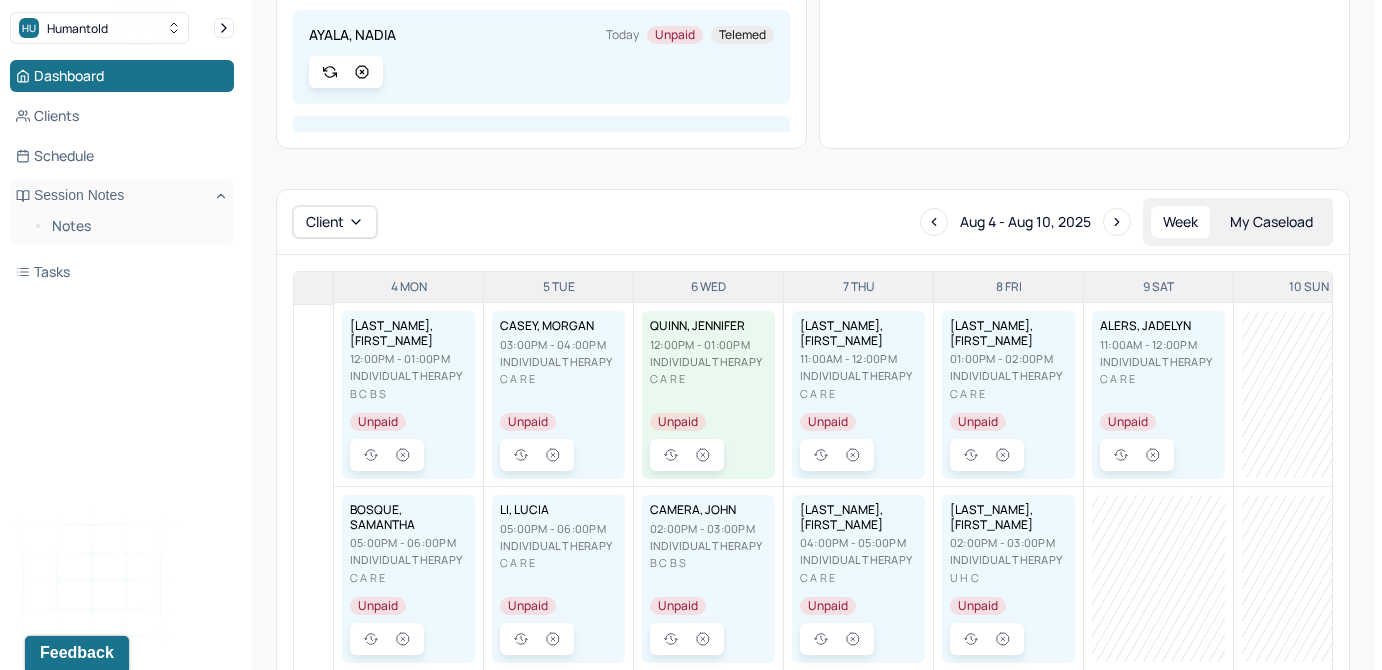 scroll, scrollTop: 672, scrollLeft: 0, axis: vertical 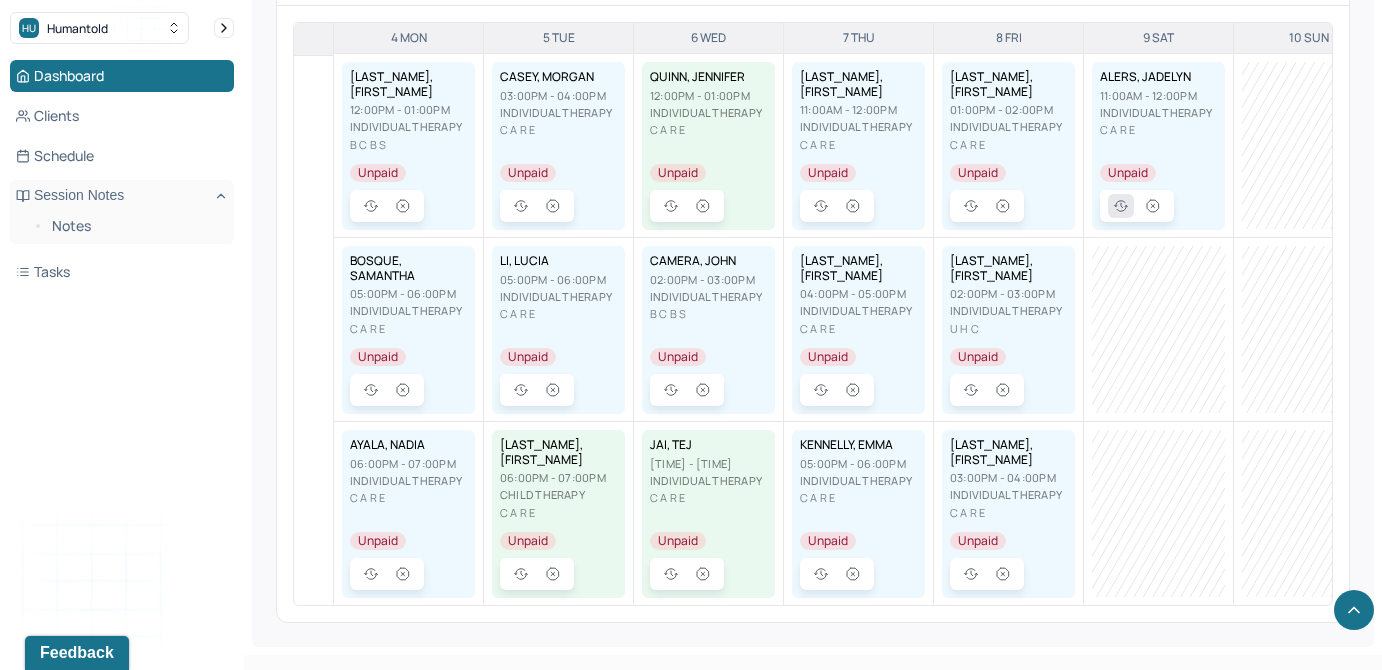 click 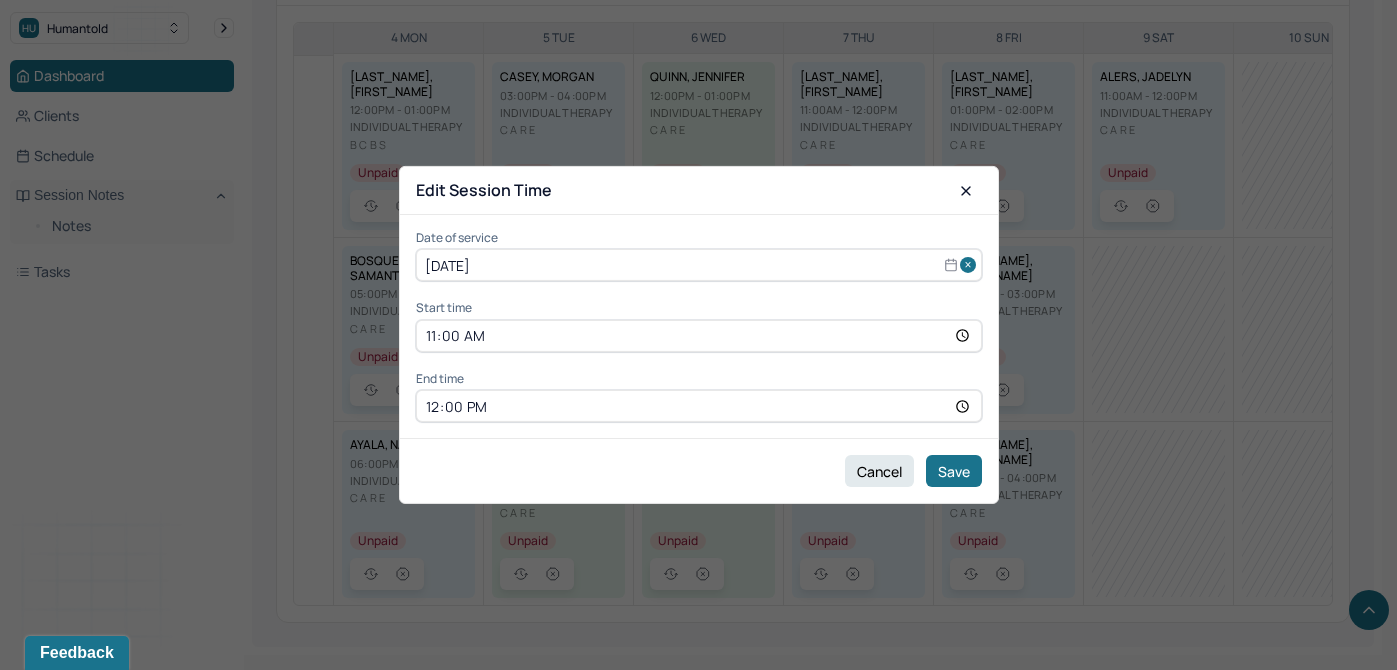 select on "7" 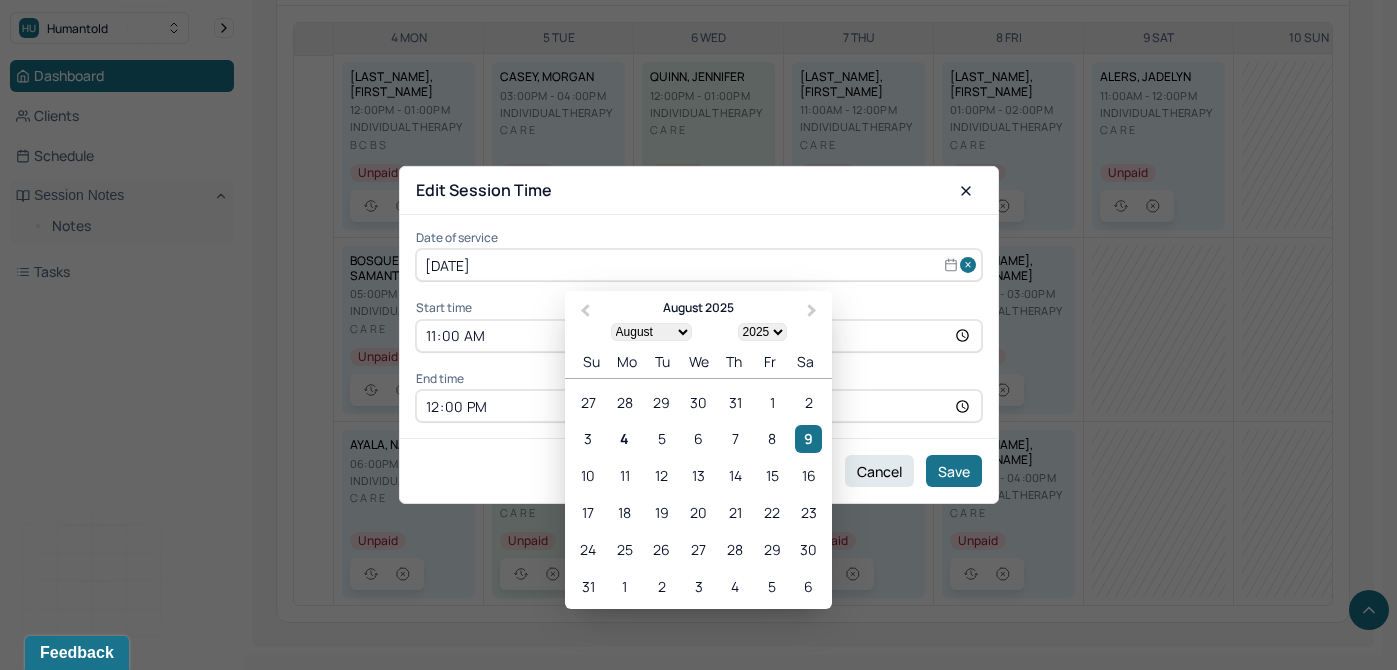 click on "[DATE]" at bounding box center (699, 265) 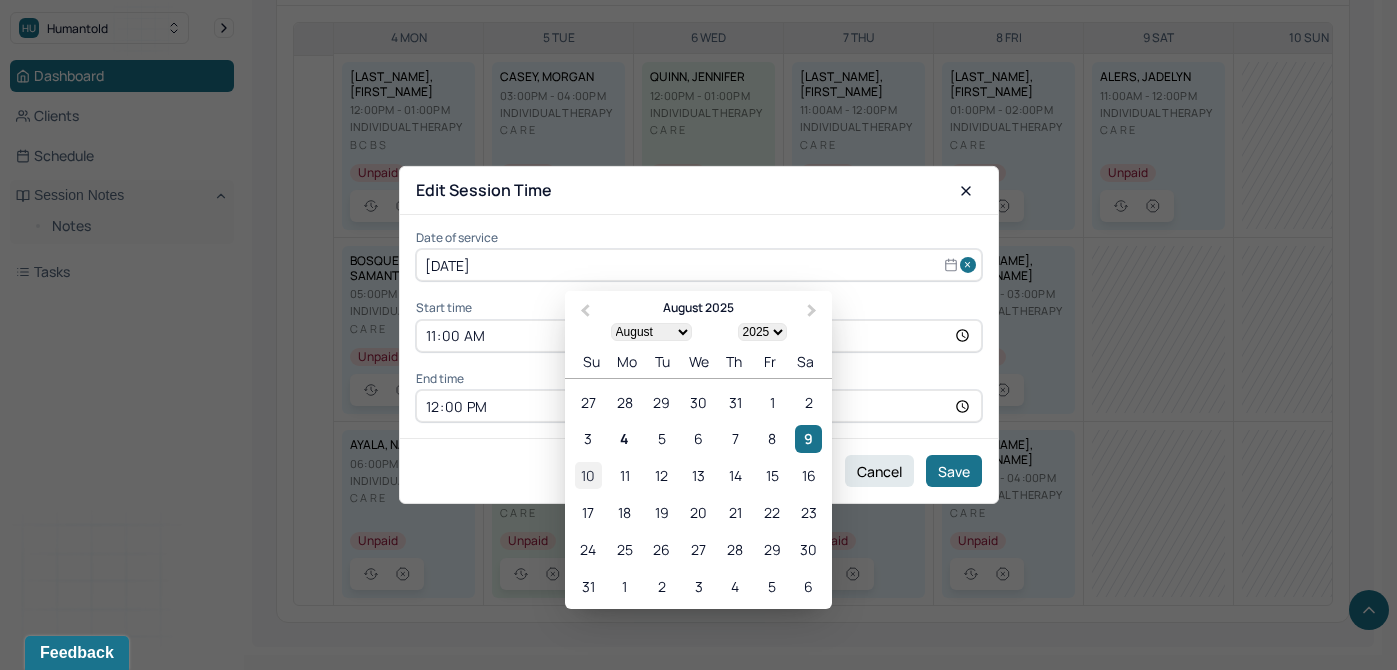 click on "10" at bounding box center (588, 475) 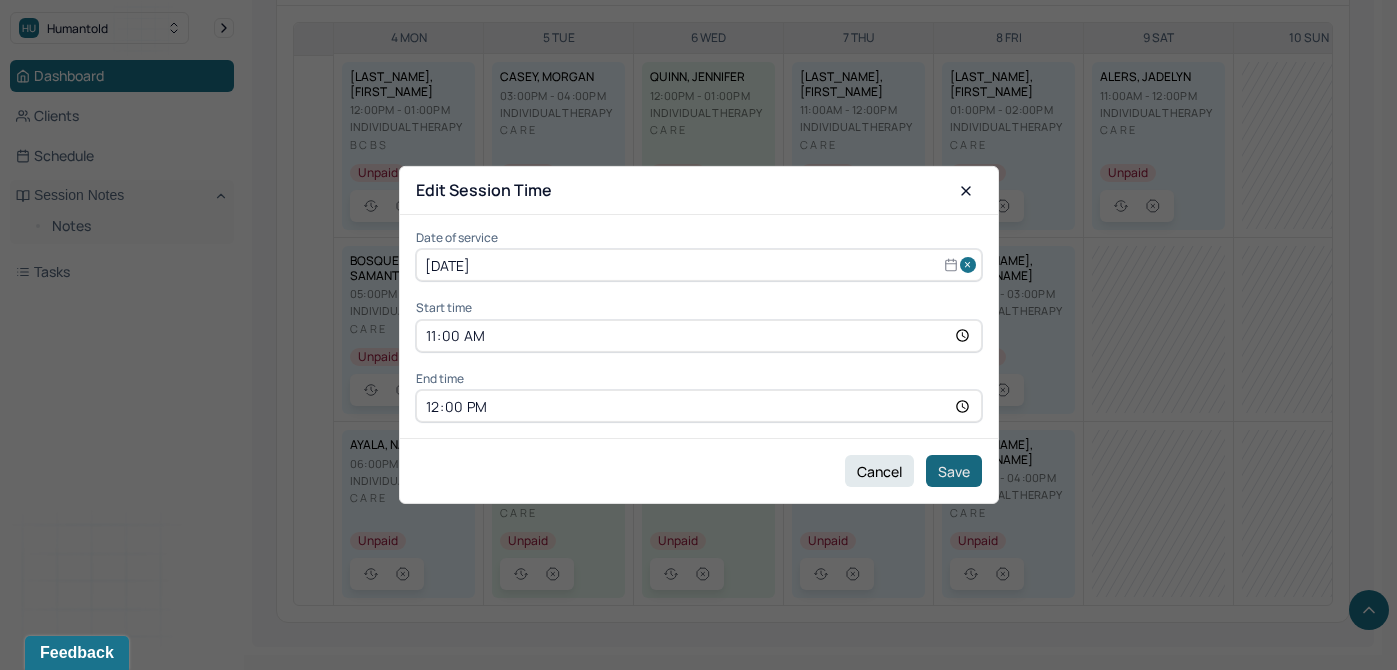 click on "Save" at bounding box center (954, 471) 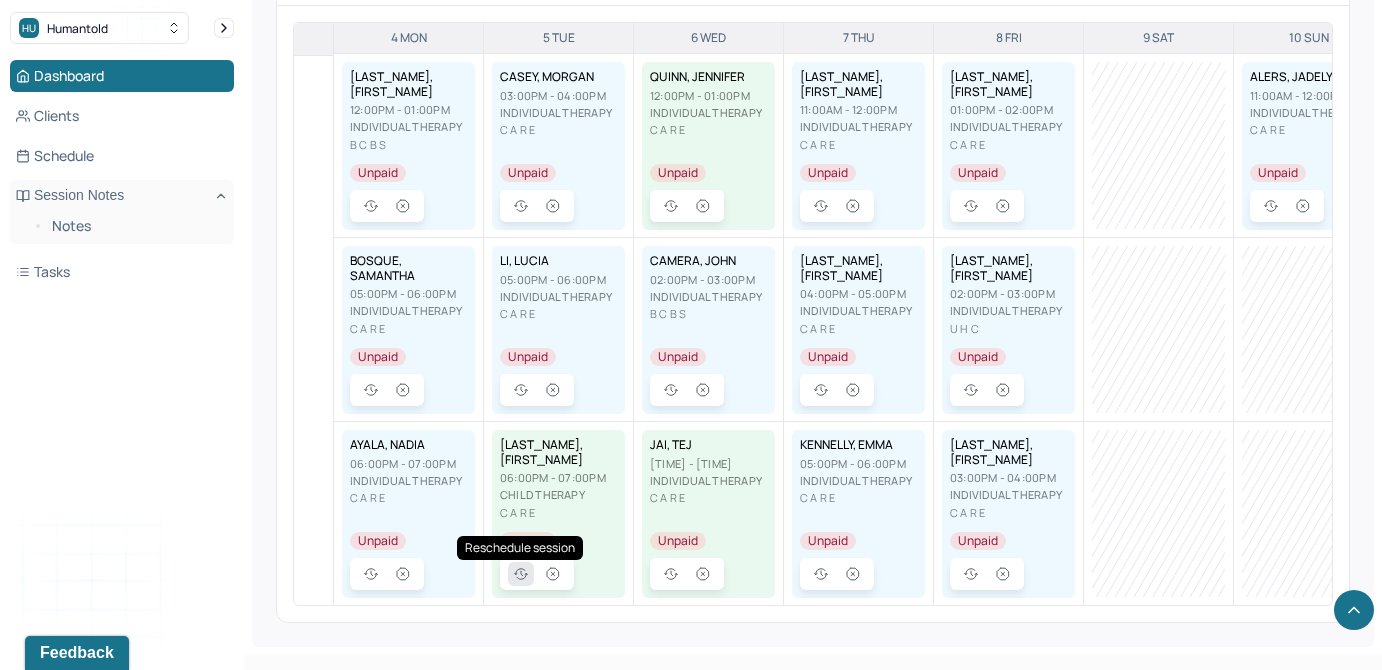 click 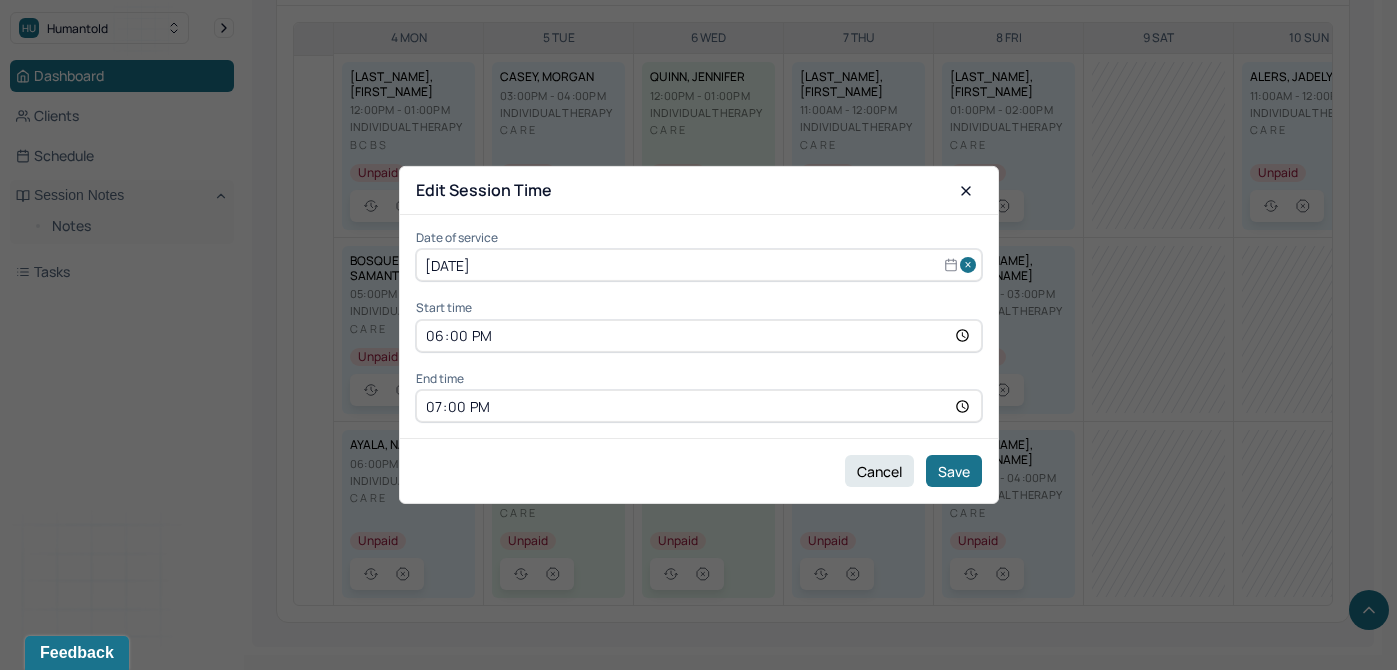 click on "[DATE]" at bounding box center [699, 265] 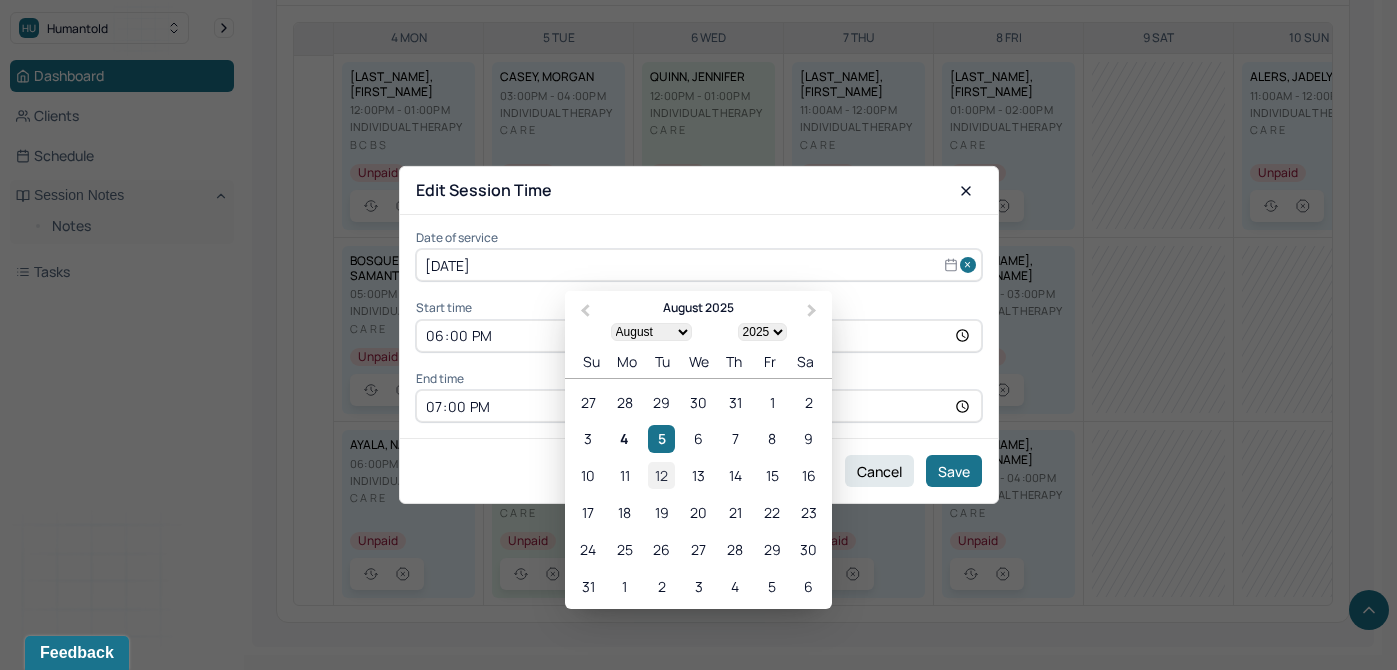 click on "12" at bounding box center [661, 475] 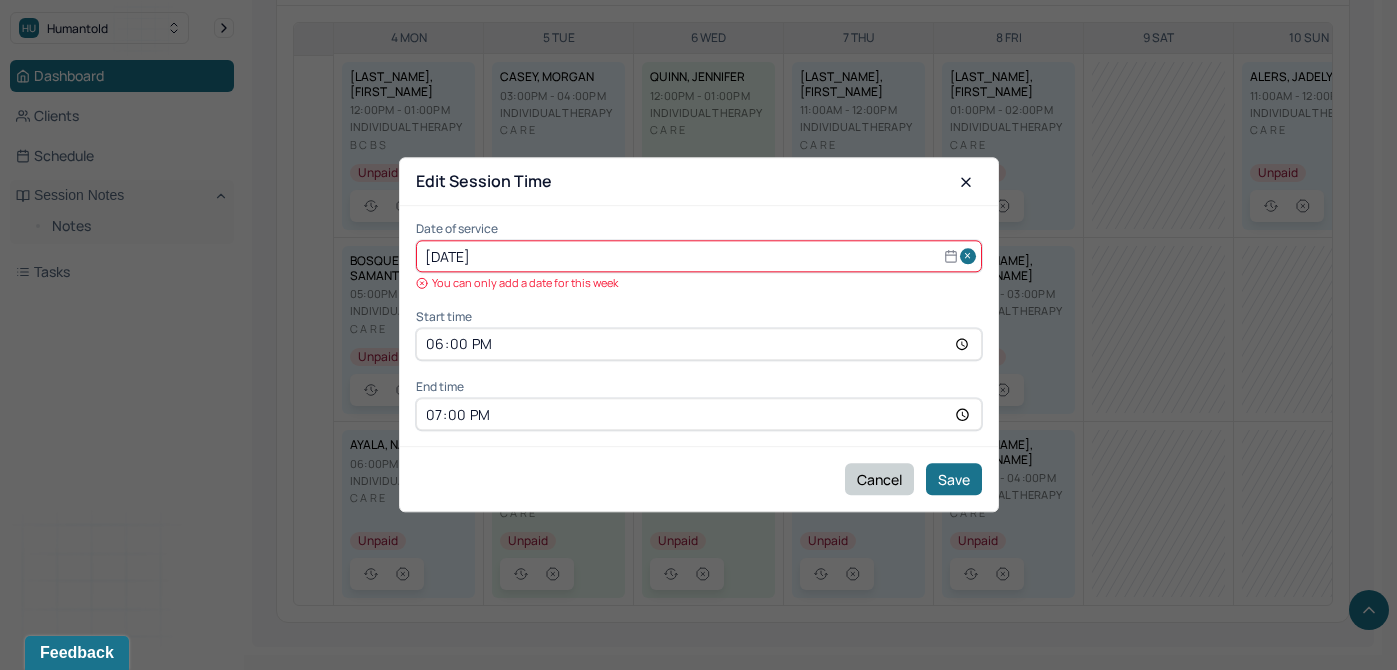 click on "Cancel" at bounding box center (879, 480) 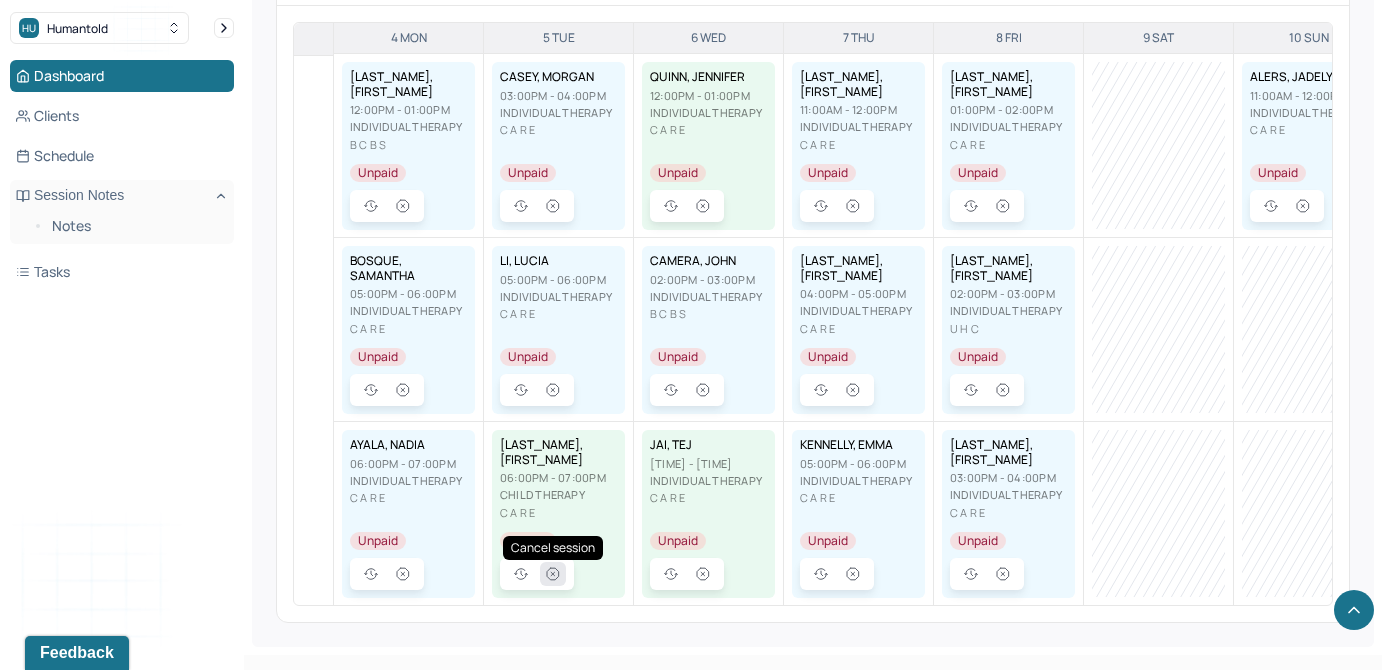 click 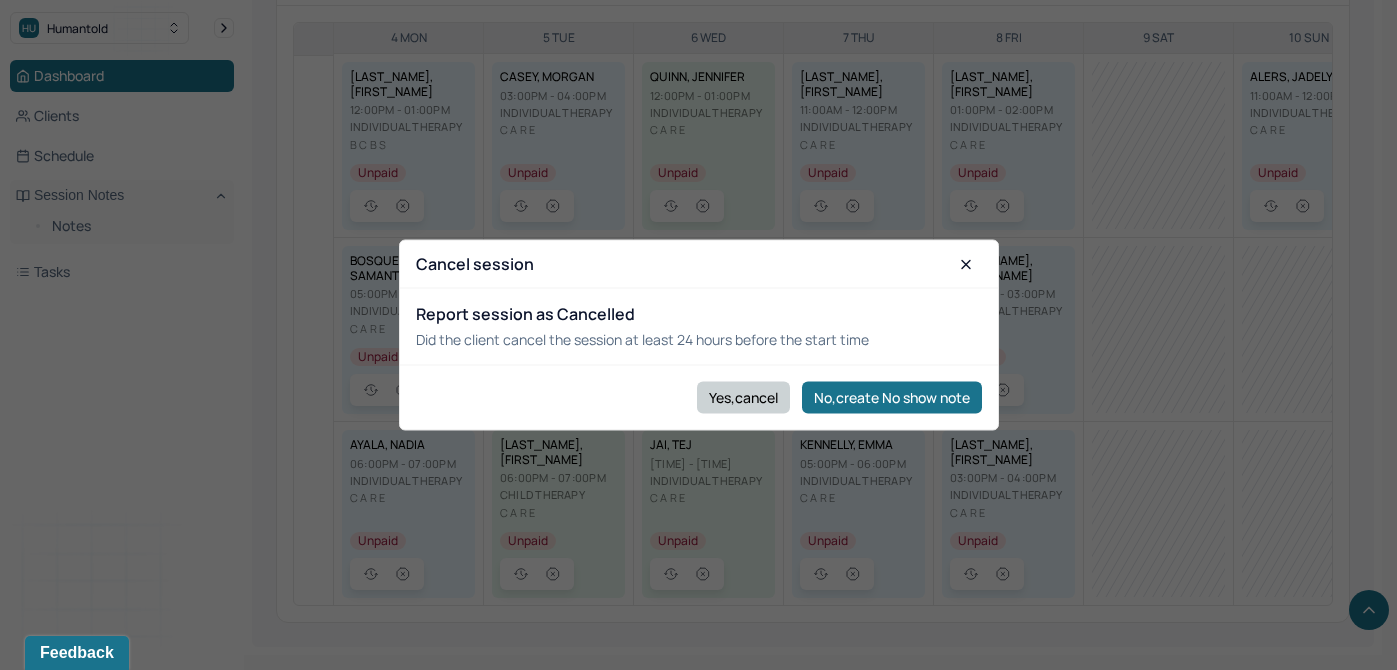 click on "Yes,cancel" at bounding box center [743, 397] 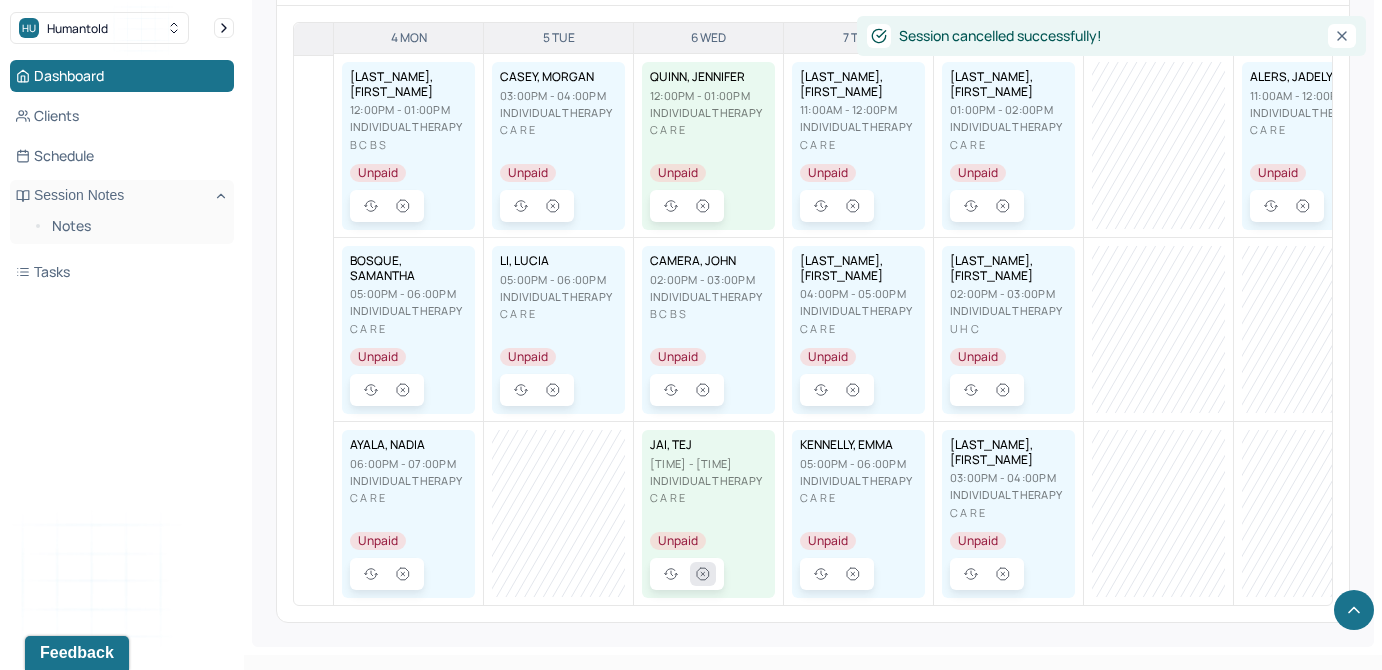 click 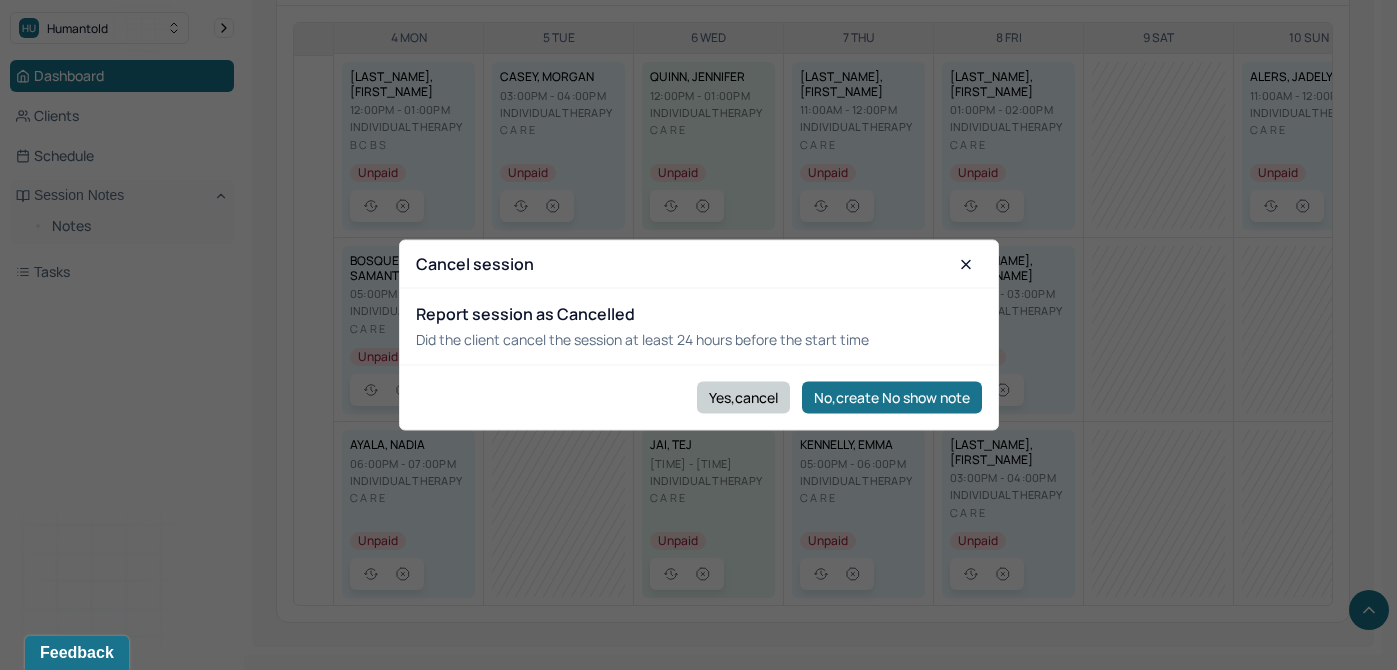 click on "Yes,cancel" at bounding box center [743, 397] 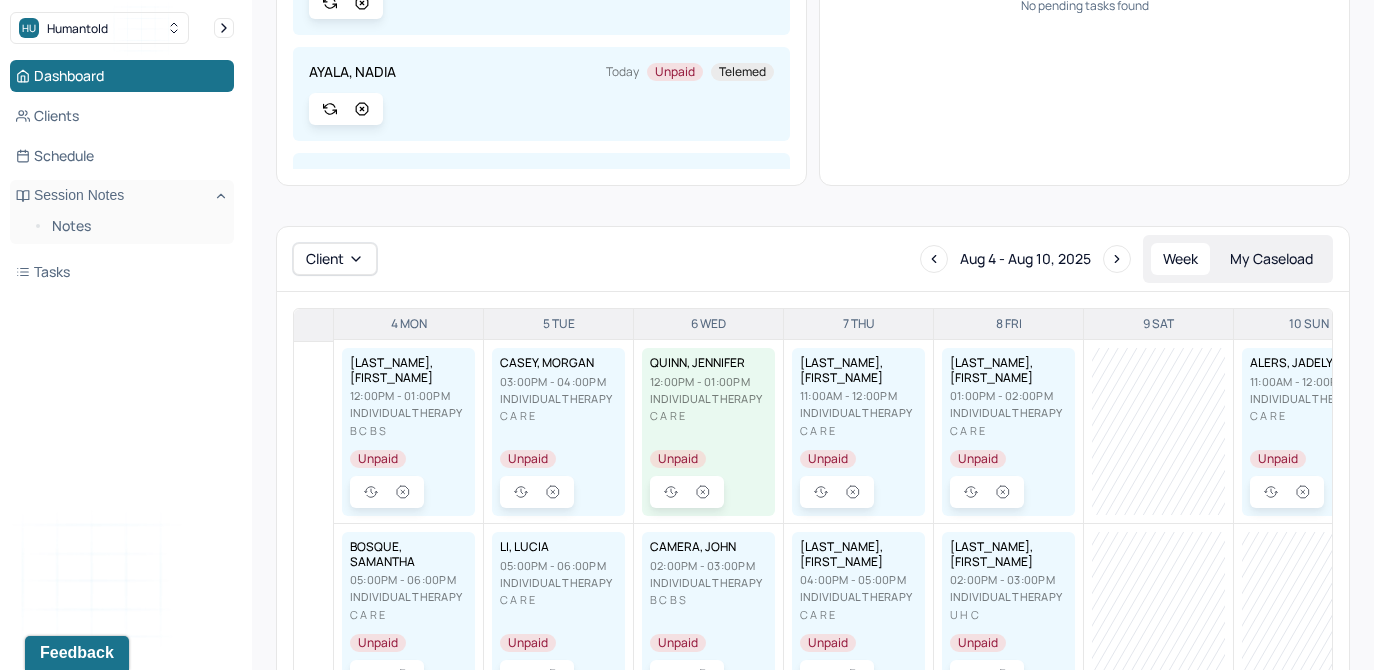 scroll, scrollTop: 0, scrollLeft: 0, axis: both 